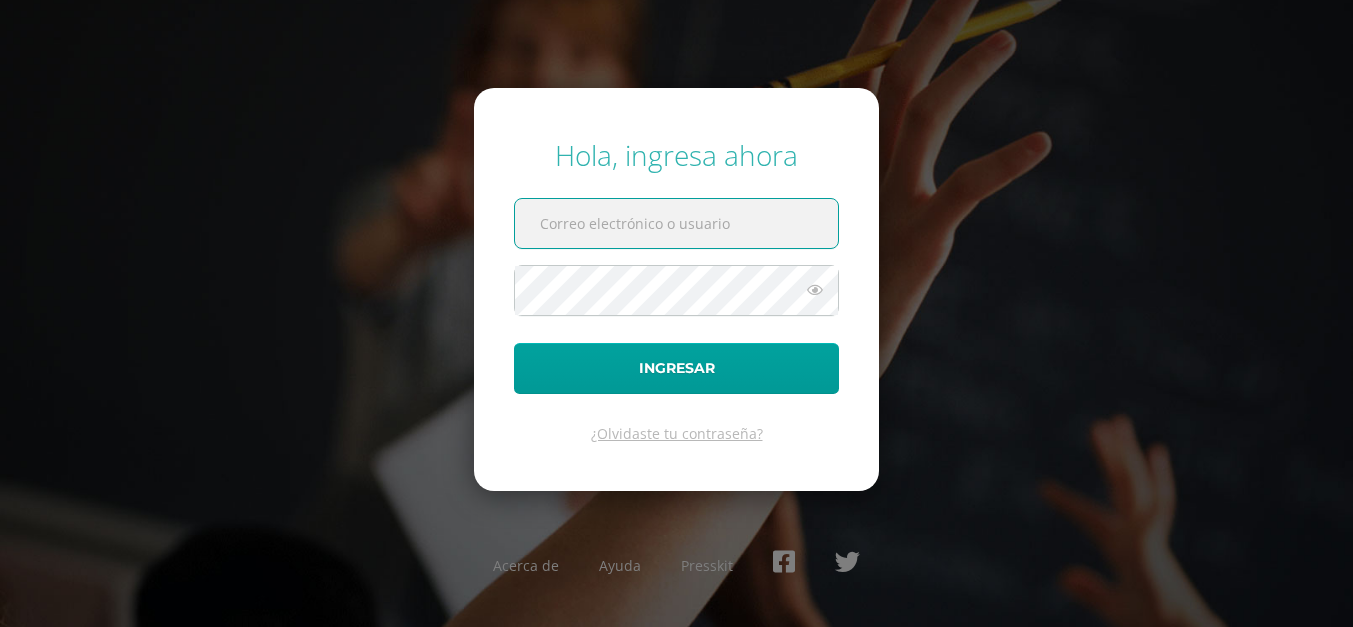 scroll, scrollTop: 0, scrollLeft: 0, axis: both 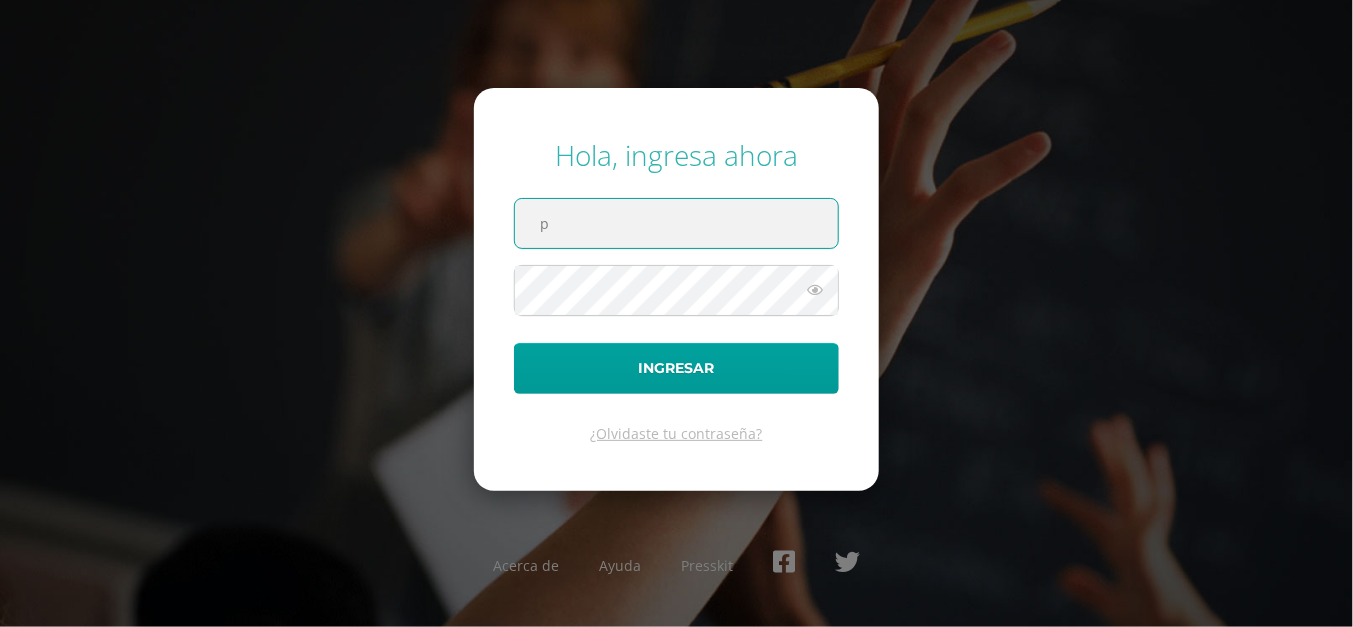 type on "[PERSON_NAME][EMAIL_ADDRESS][DOMAIN_NAME]" 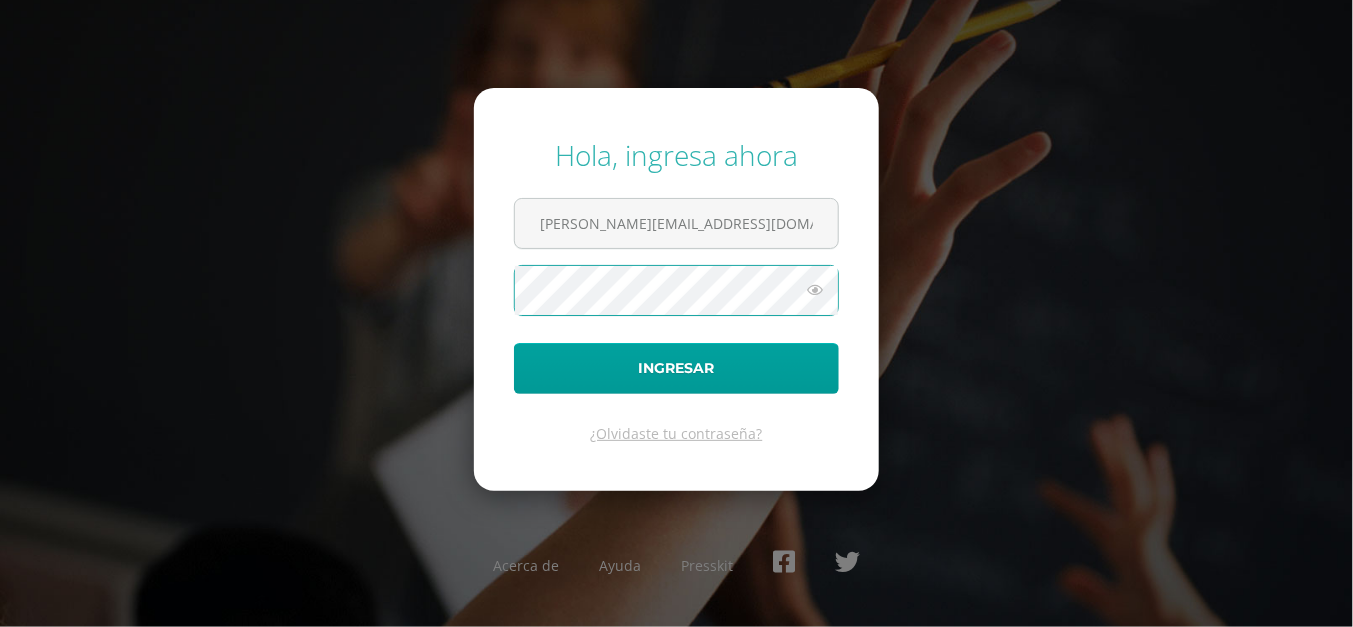 click on "Ingresar" at bounding box center (676, 368) 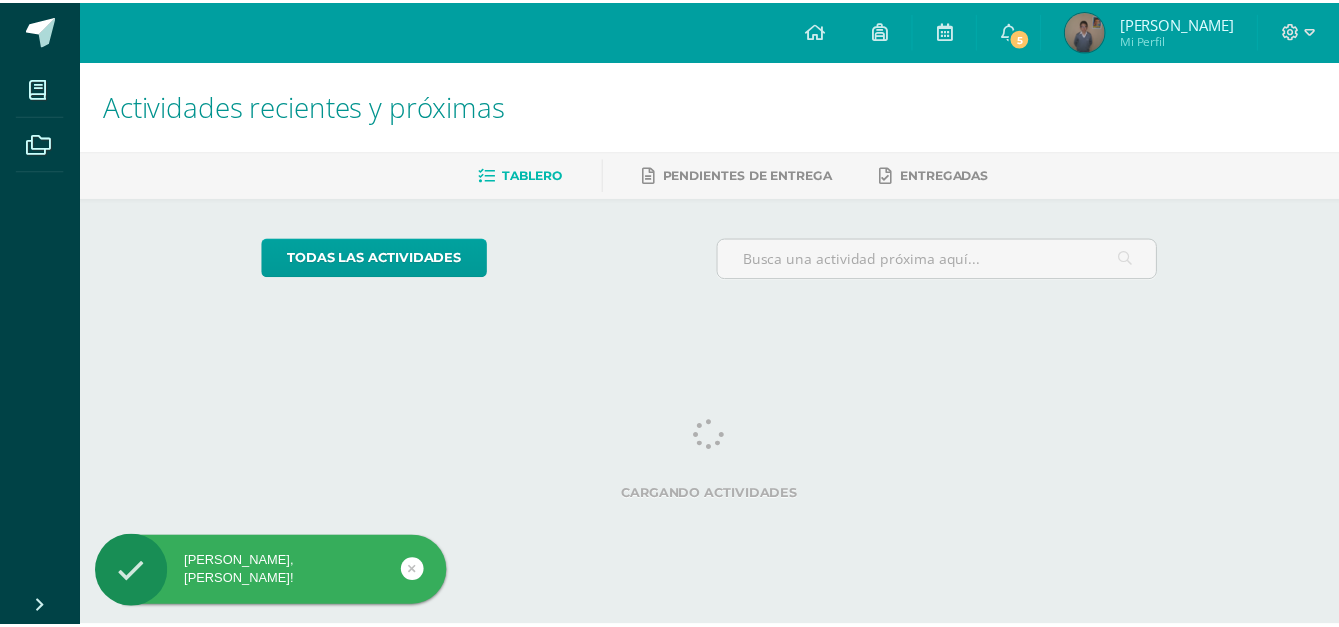 scroll, scrollTop: 0, scrollLeft: 0, axis: both 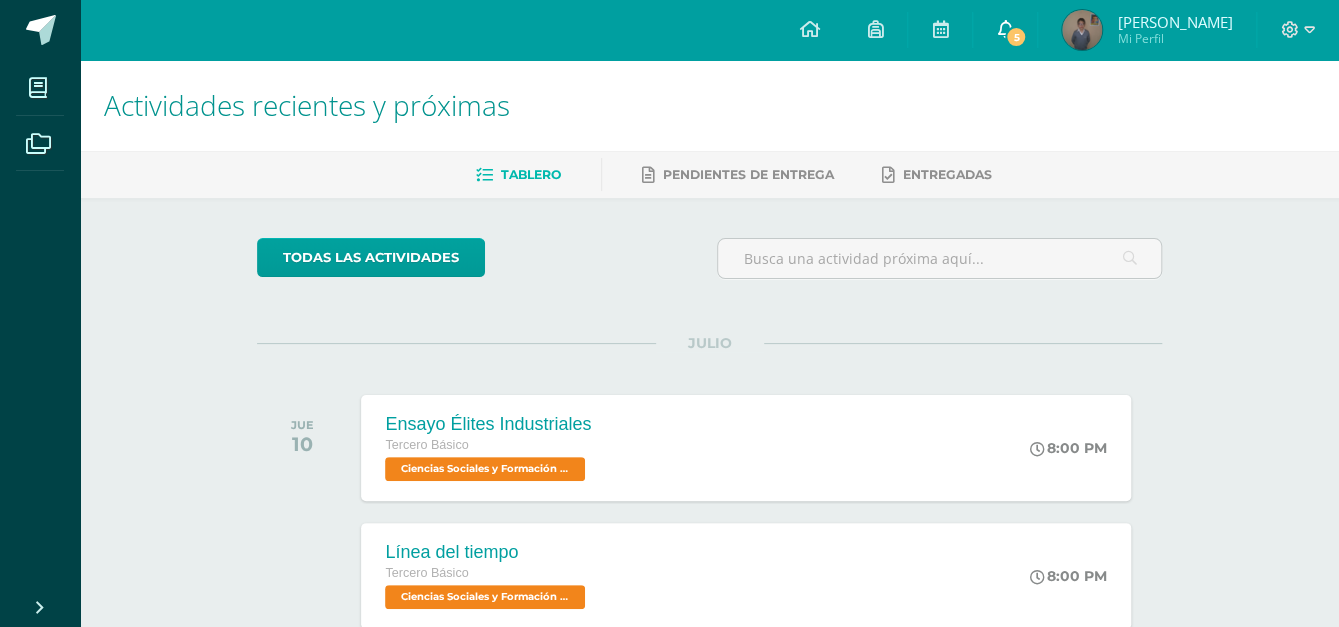 click on "5" at bounding box center (1005, 30) 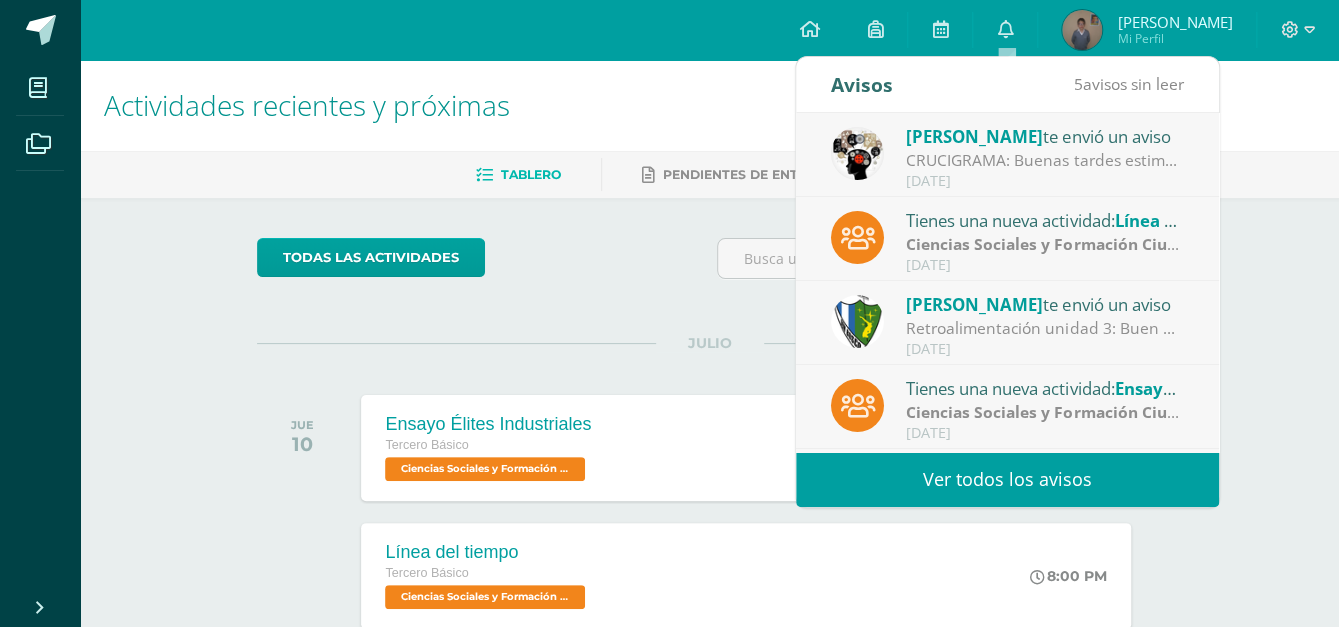 click on "CRUCIGRAMA:
Buenas tardes estimados estudiantes:
Para el día de mañana viernes 11 de julio se les recuerda traer su material de estudio de Gramate y crucigrama para trabajar en clase.
Entregar libro de texto lecciones 2 y 3" at bounding box center [1045, 160] 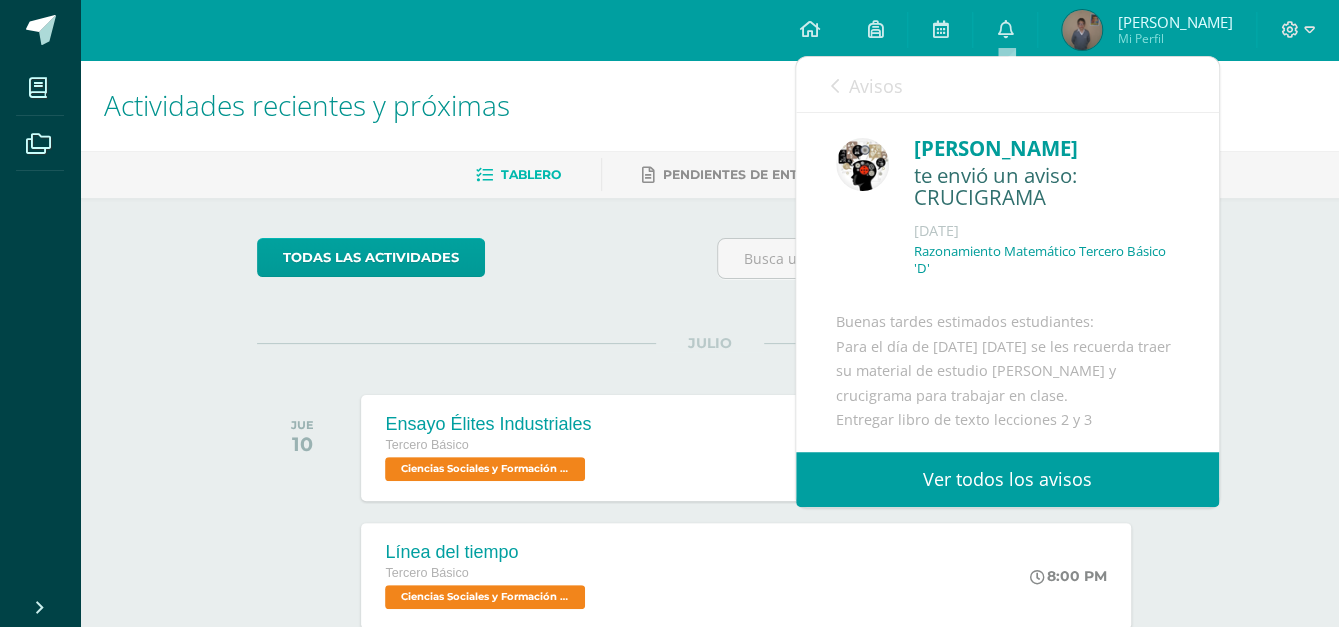 click on "Avisos" at bounding box center (876, 86) 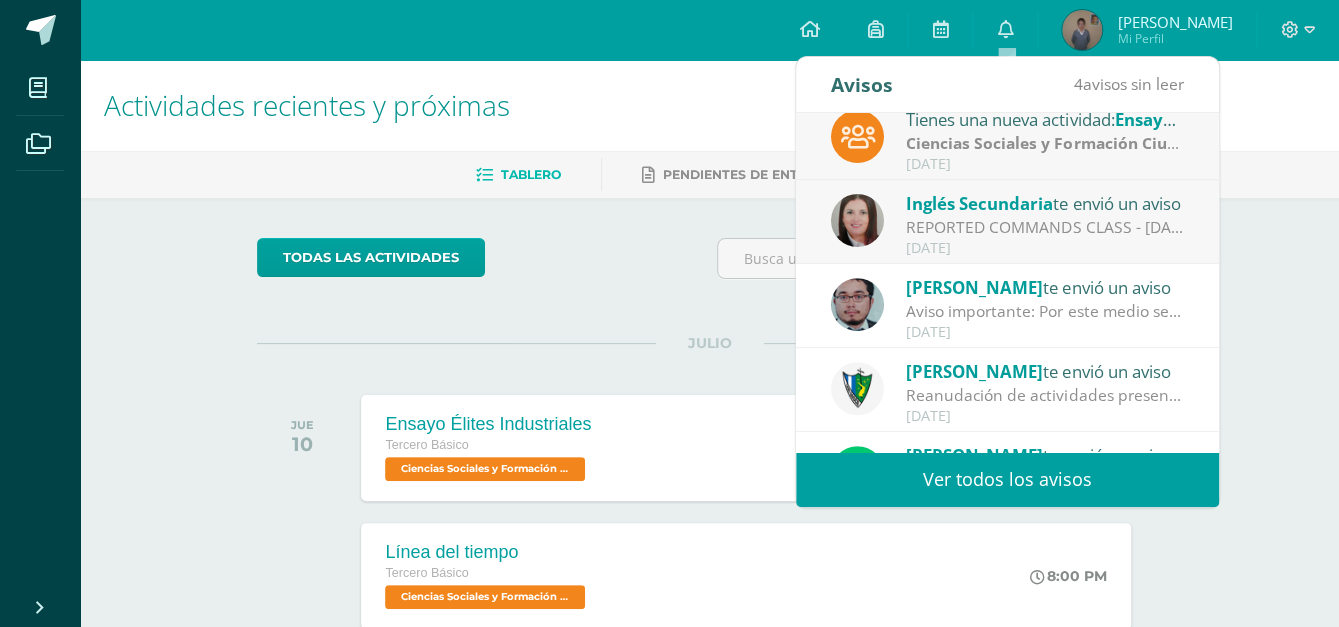 scroll, scrollTop: 233, scrollLeft: 0, axis: vertical 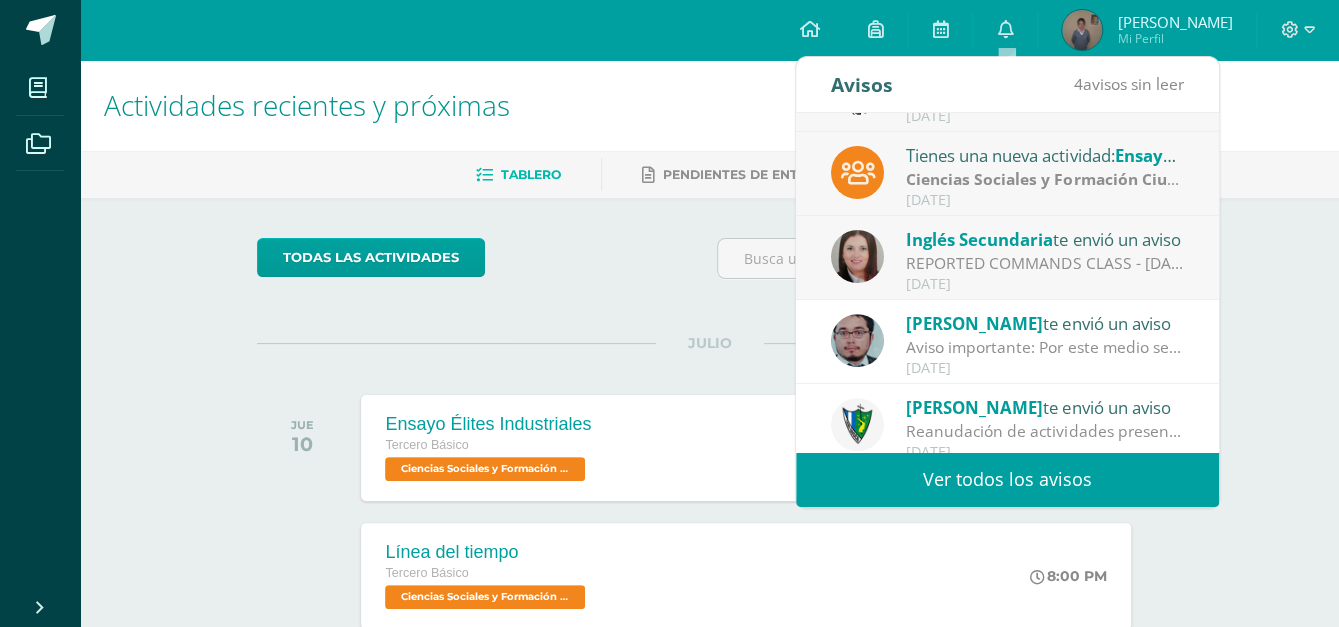 click on "Inglés Secundaria" at bounding box center (979, 239) 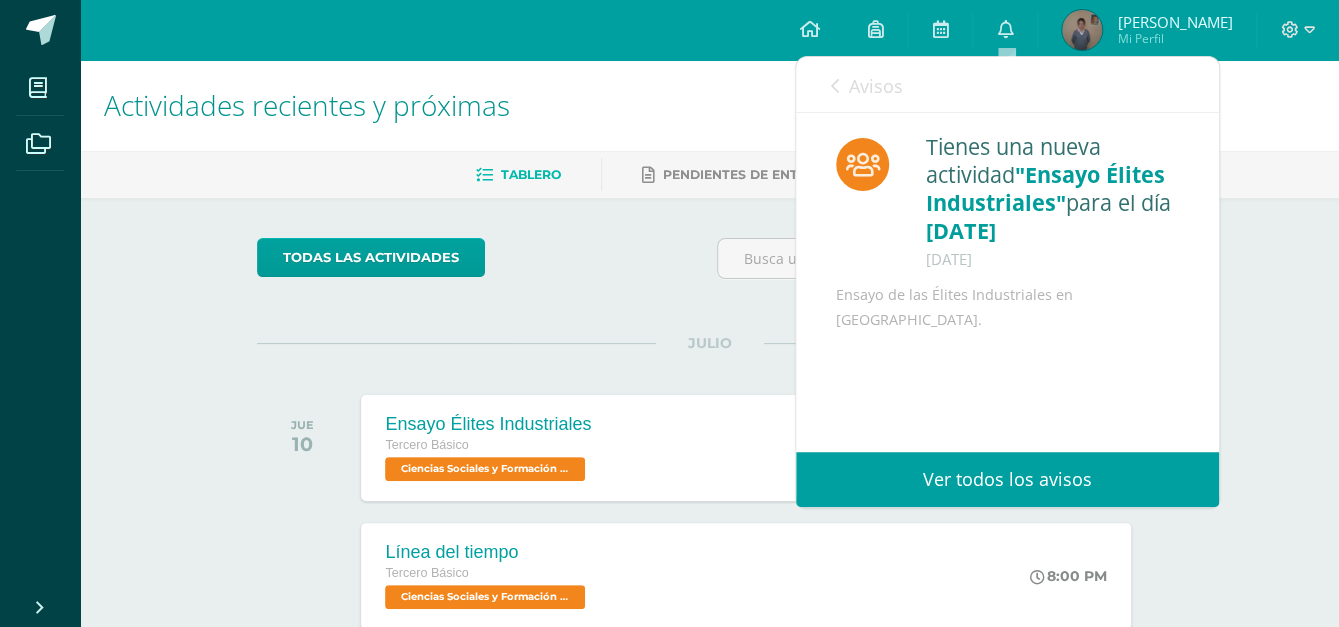 click on "Avisos" at bounding box center [867, 85] 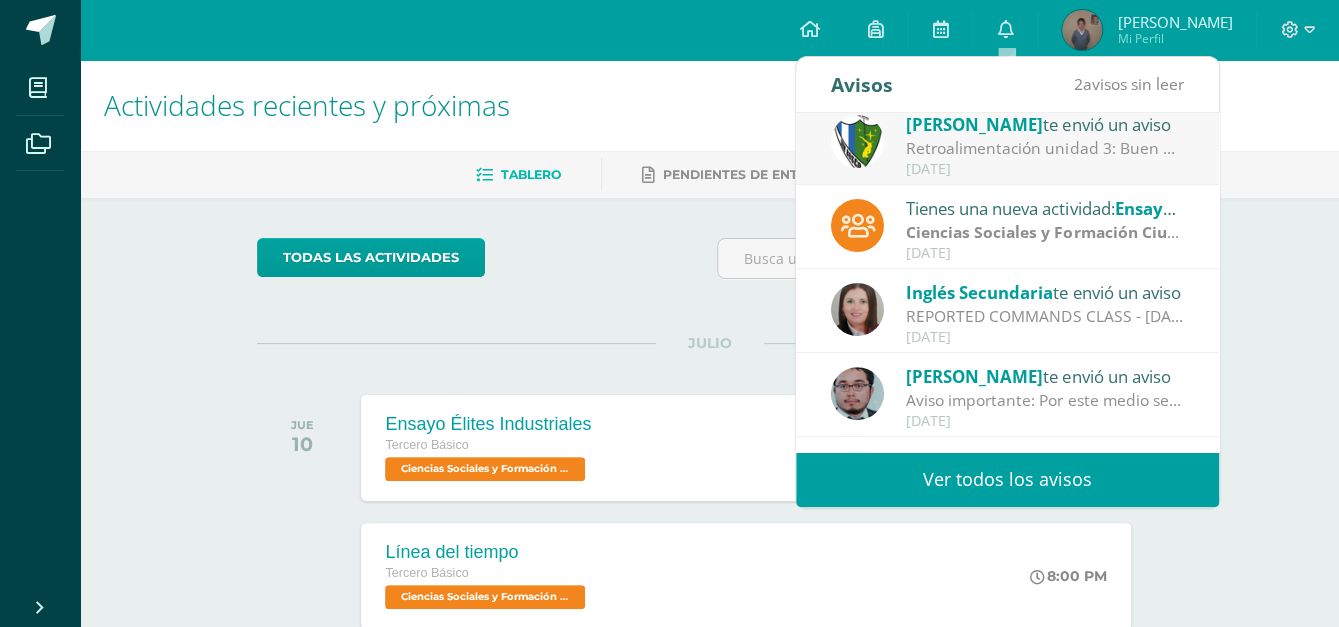 scroll, scrollTop: 133, scrollLeft: 0, axis: vertical 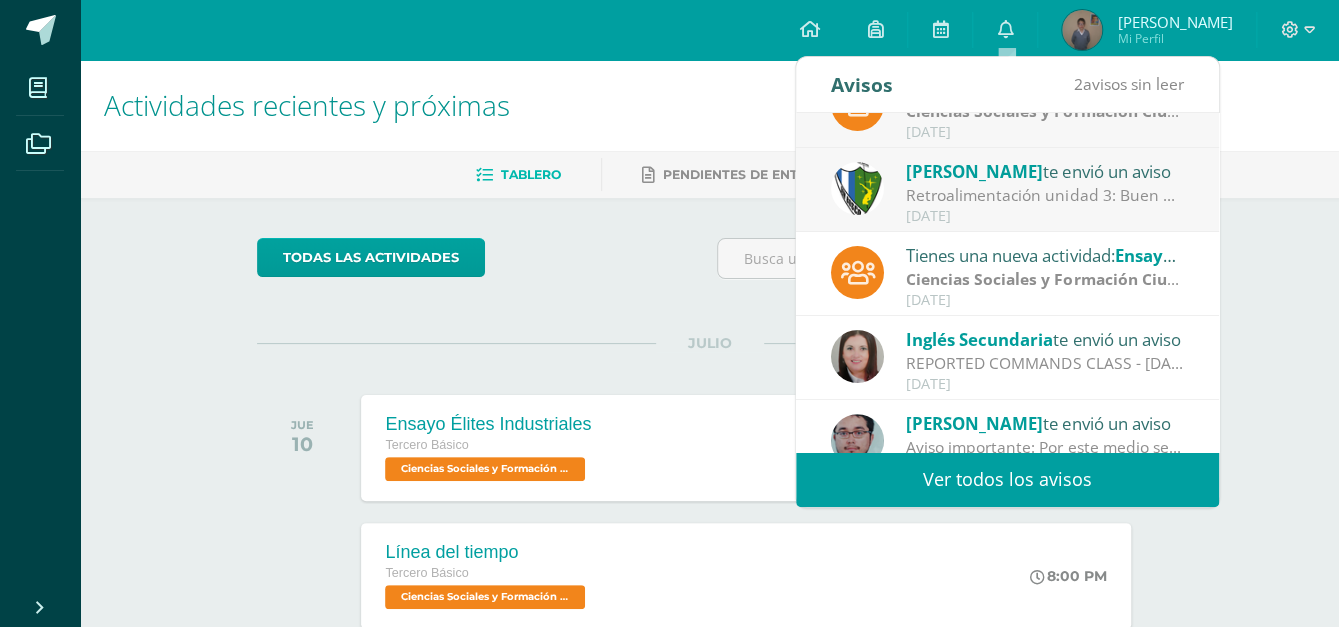 click on "Julio 10" at bounding box center (1045, 216) 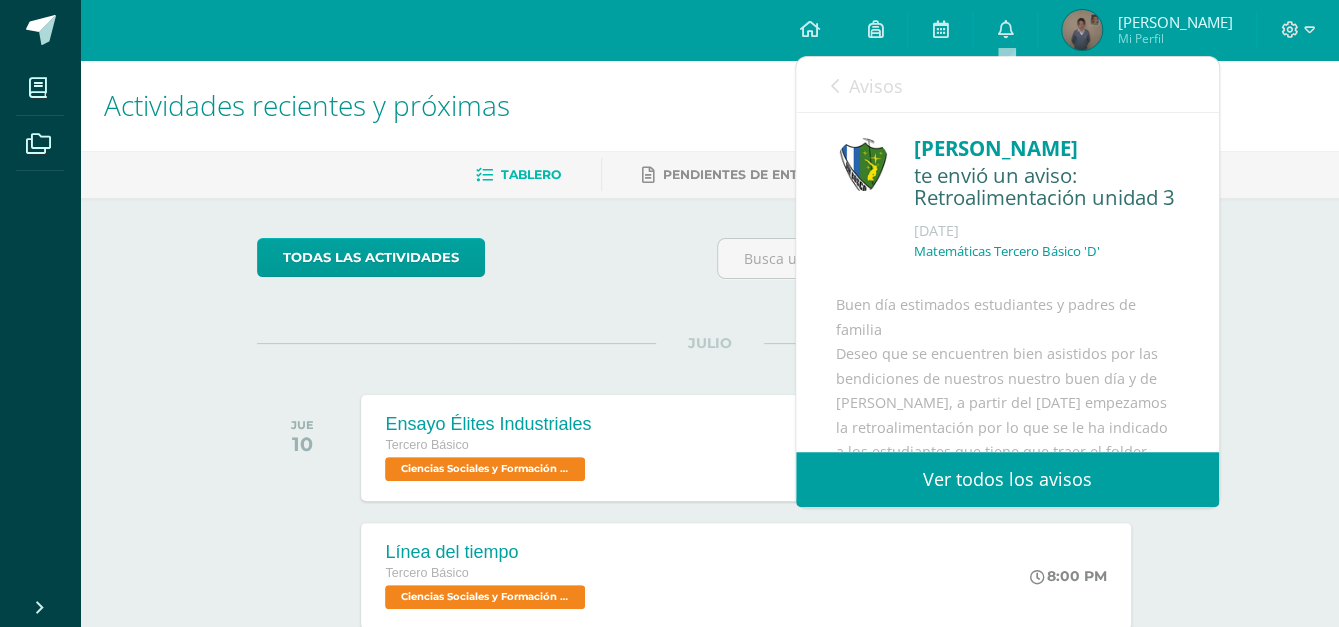 click on "Avisos" at bounding box center (876, 86) 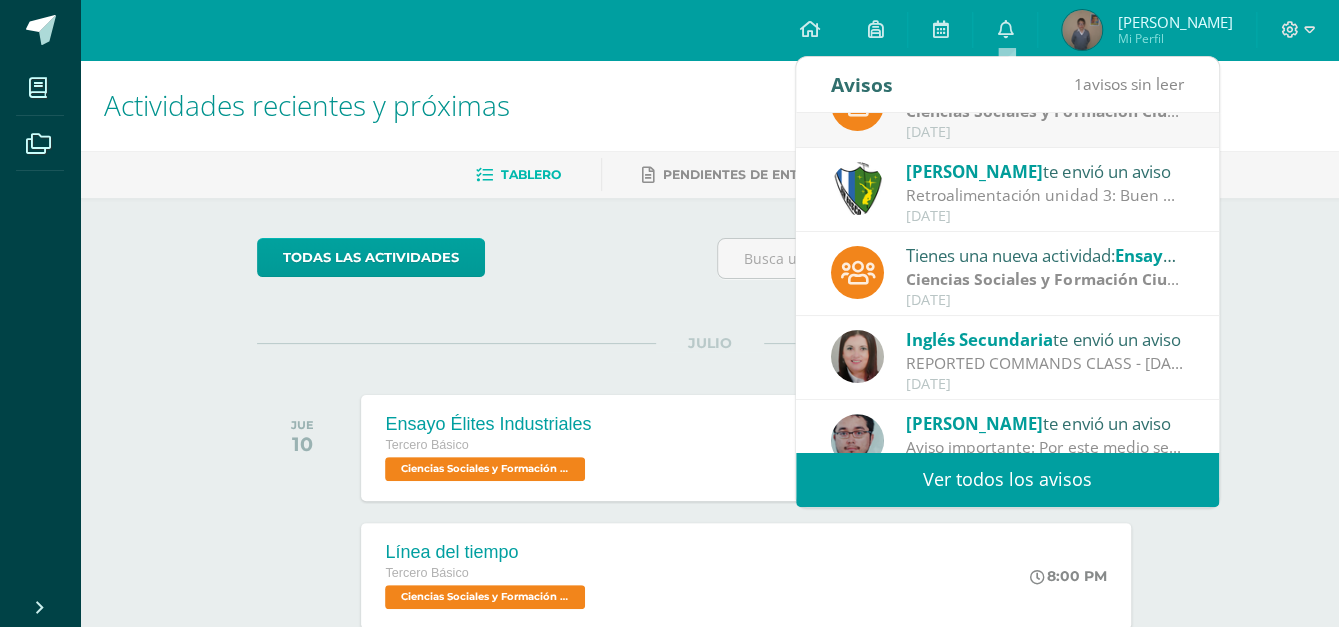 click on "Julio 10" at bounding box center (1045, 132) 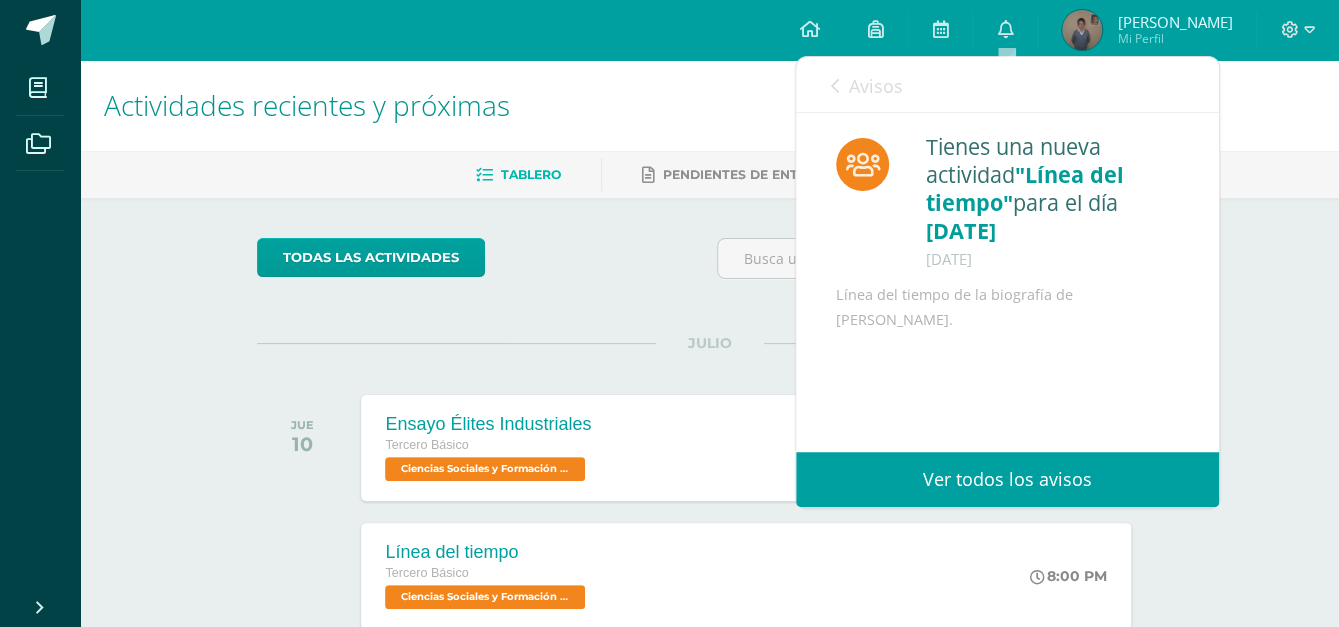 click on "Avisos 0  avisos sin leer
Avisos" at bounding box center [1007, 85] 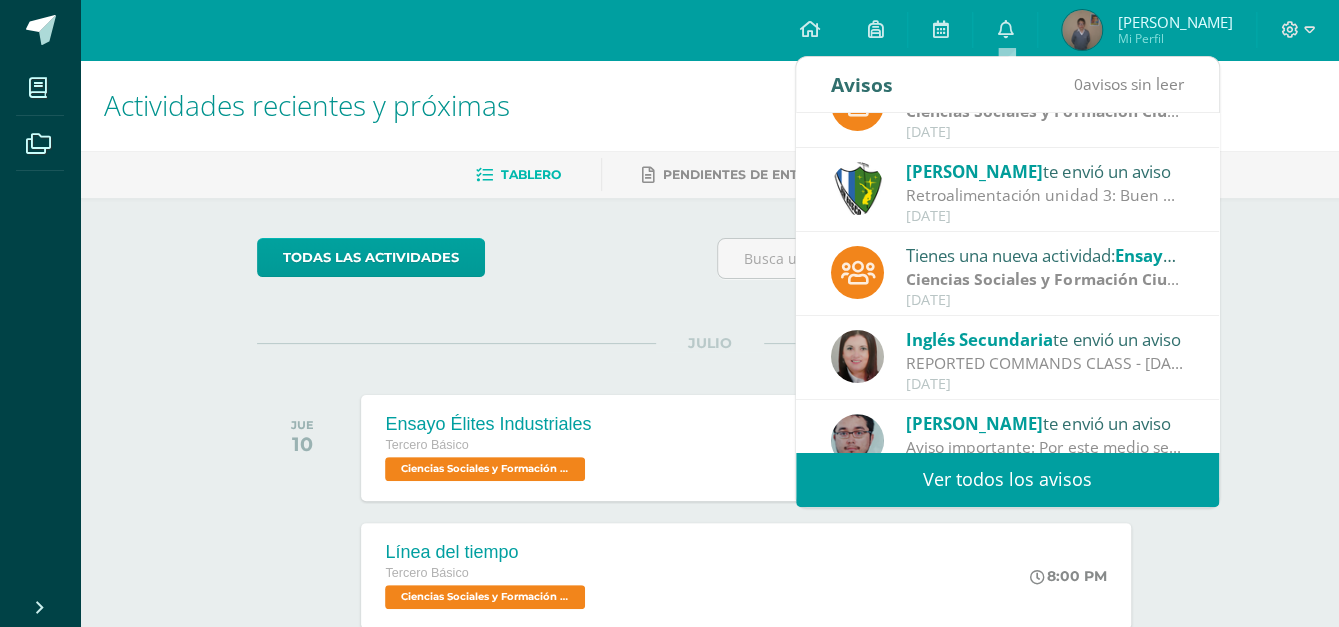 scroll, scrollTop: 0, scrollLeft: 0, axis: both 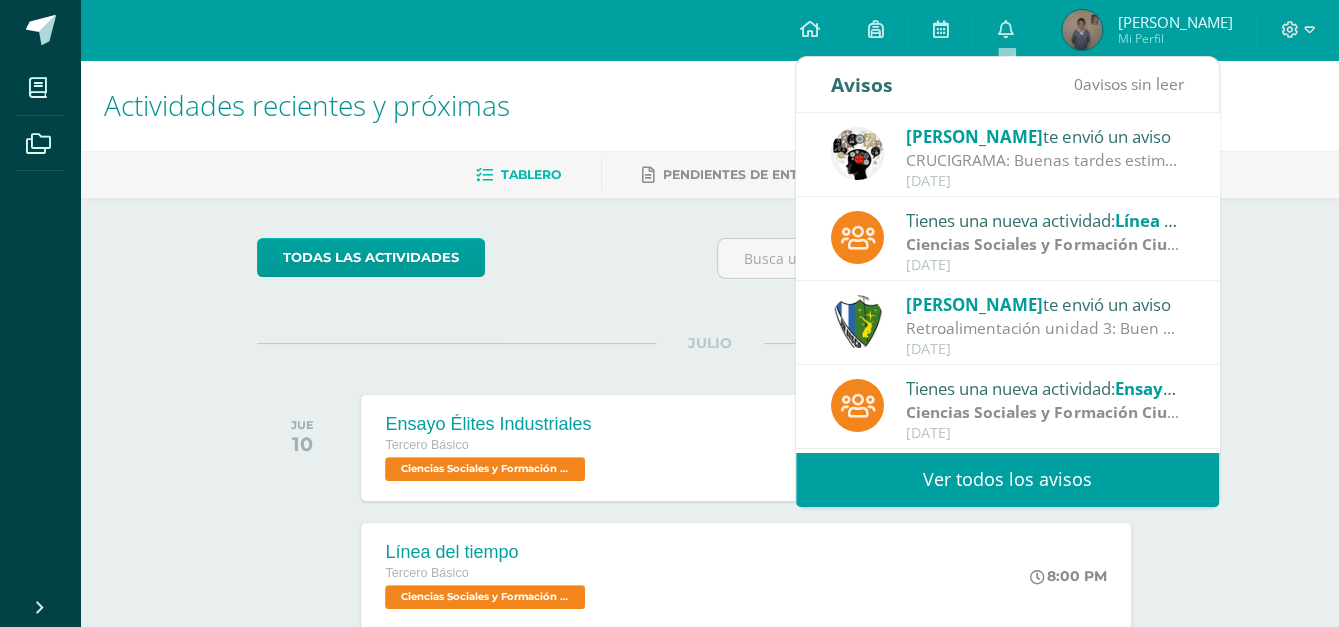click on "todas las Actividades
No tienes actividades
Échale un vistazo a los demás períodos o  sal y disfruta del sol
JULIO
JUE
10
Ensayo Élites Industriales
Tercero Básico
Ciencias Sociales y Formación Ciudadana e Interculturalidad 'D'
8:00 PM
Ensayo Élites Industriales" at bounding box center [709, 732] 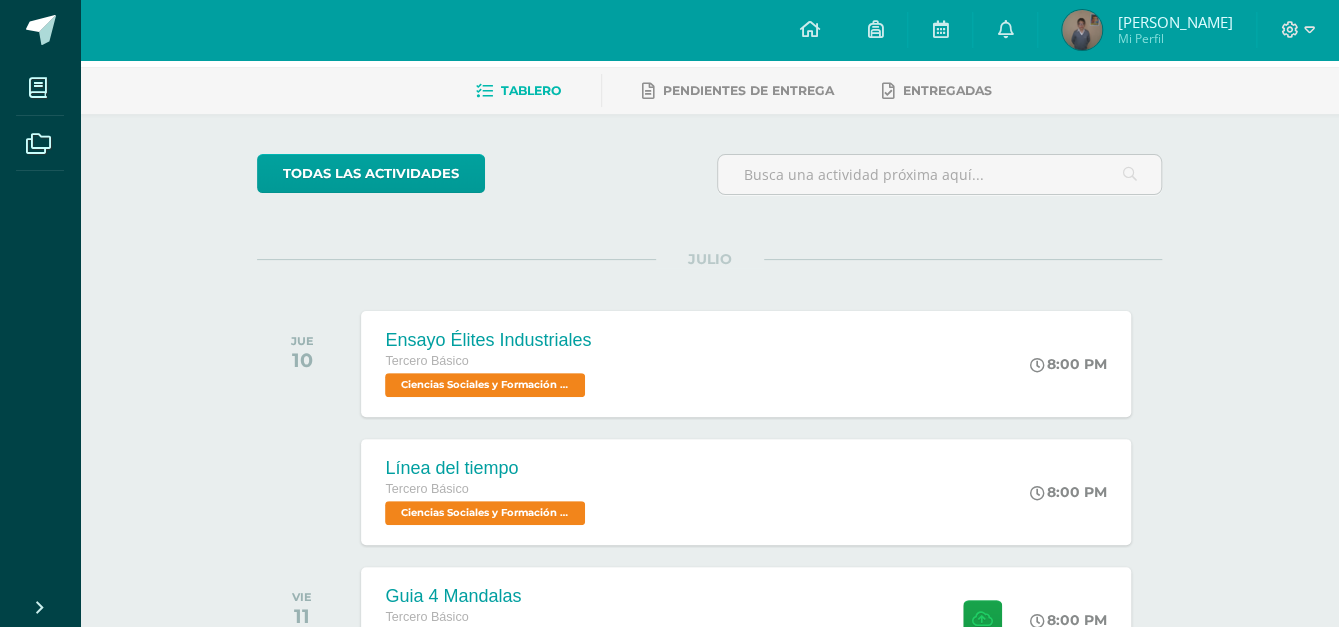 scroll, scrollTop: 200, scrollLeft: 0, axis: vertical 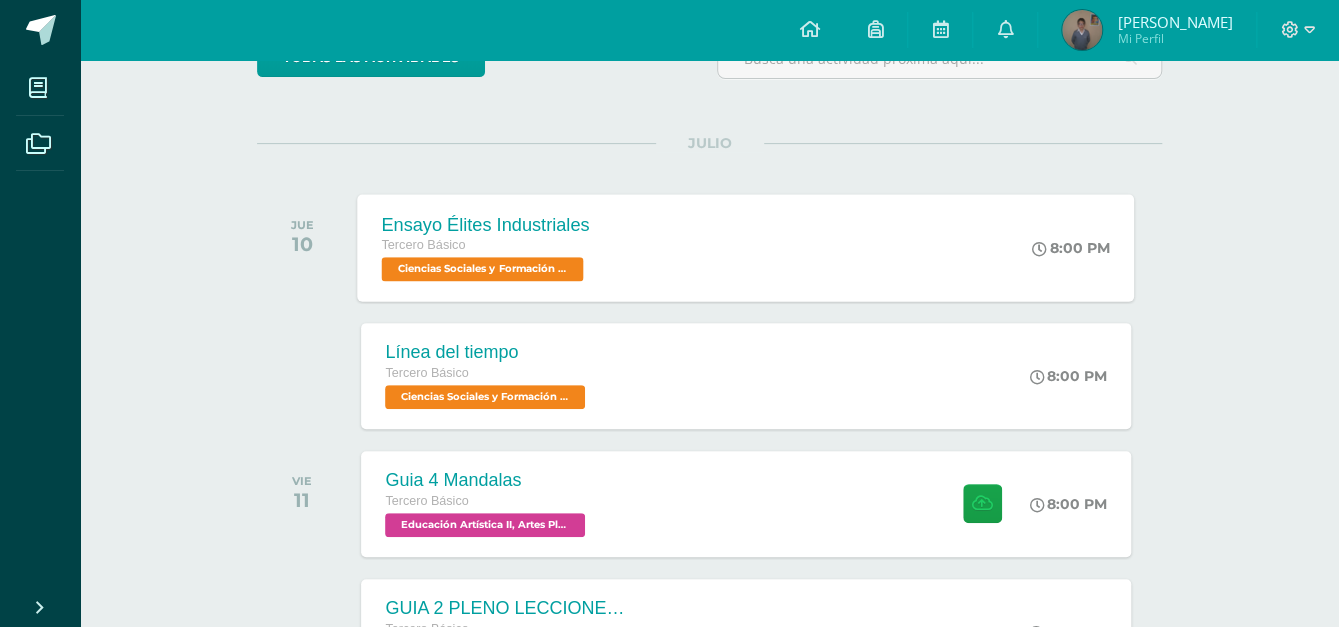 click on "Ensayo Élites Industriales
Tercero Básico
Ciencias Sociales y Formación Ciudadana e Interculturalidad 'D'" at bounding box center [486, 247] 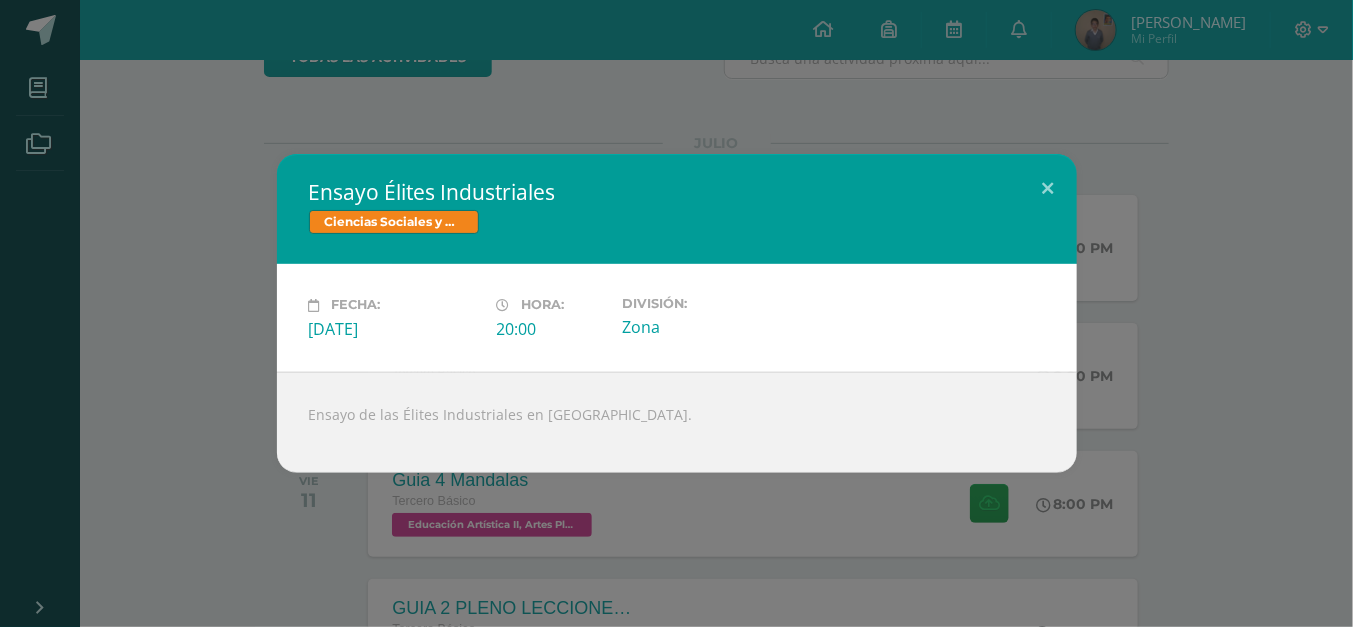 drag, startPoint x: 543, startPoint y: 182, endPoint x: 584, endPoint y: 104, distance: 88.11924 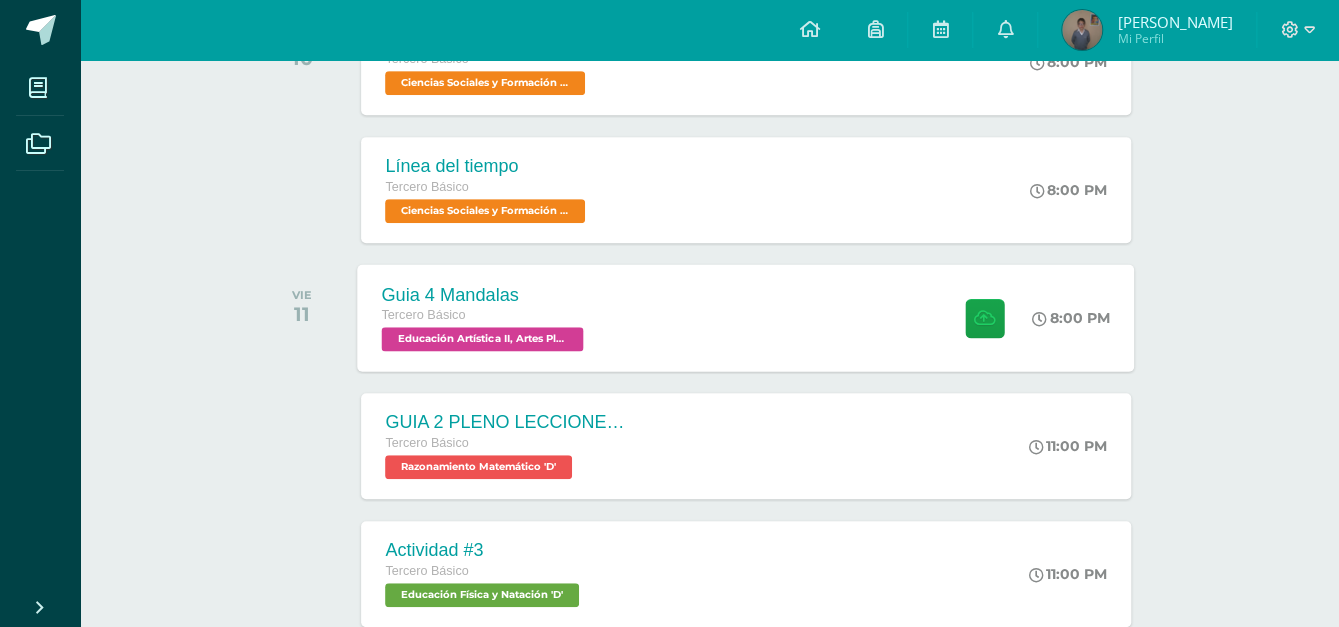 scroll, scrollTop: 400, scrollLeft: 0, axis: vertical 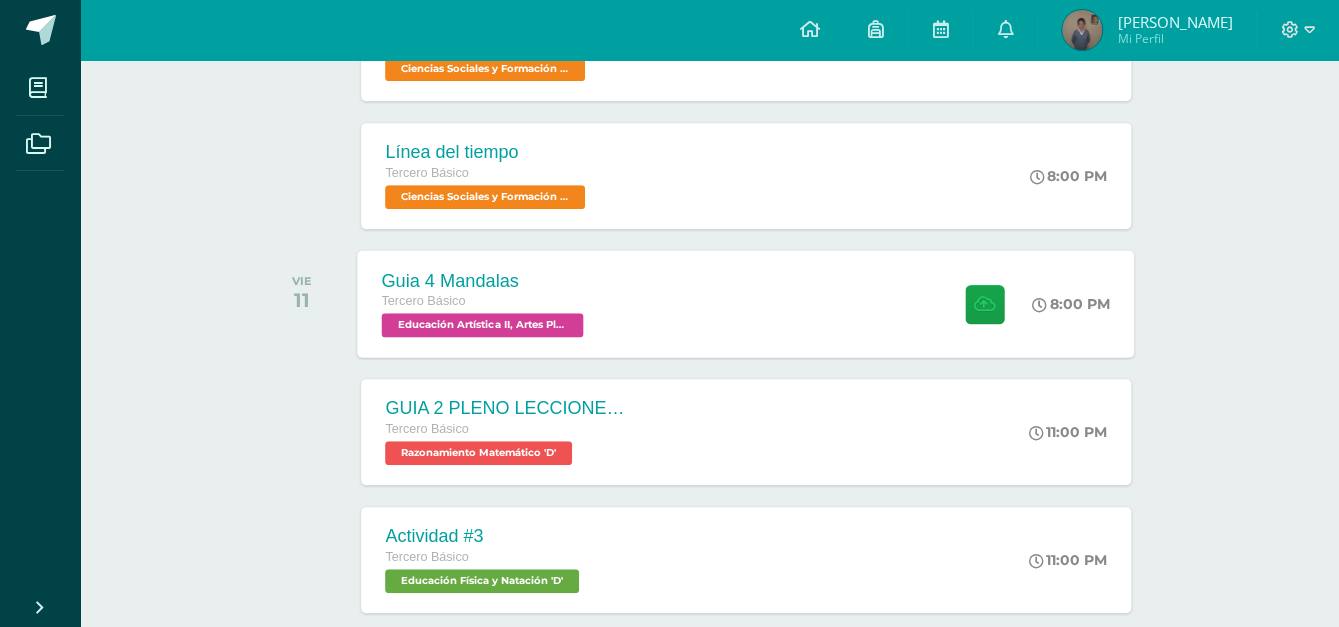 click on "Tercero Básico" at bounding box center (424, 301) 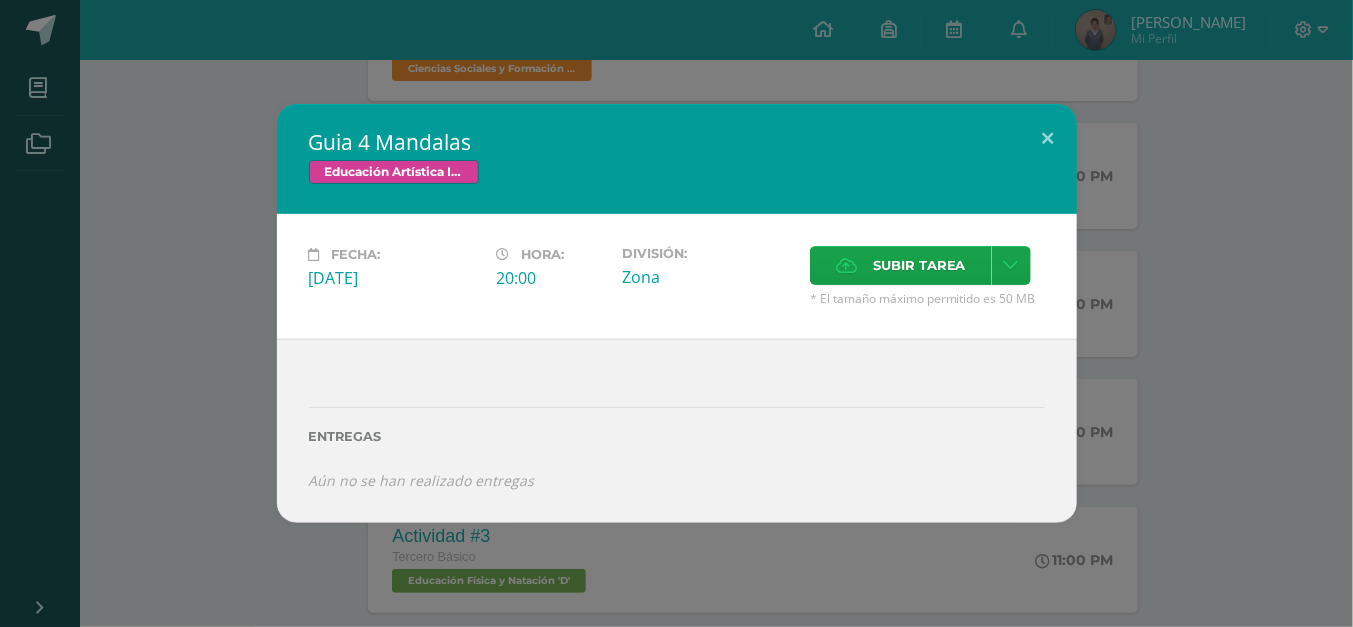 click on "Guia 4 Mandalas
Educación Artística II, Artes Plásticas
Fecha:
Viernes 11 de Julio
Hora:
20:00
División:
Cancelar" at bounding box center (676, 313) 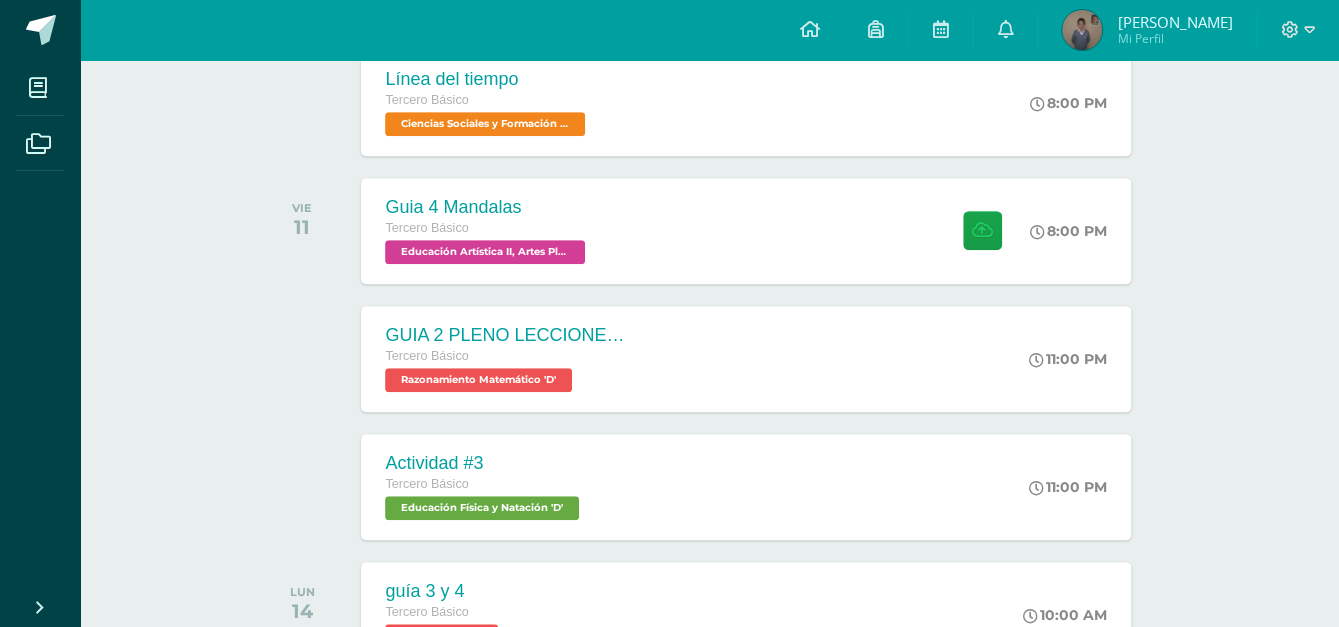 scroll, scrollTop: 600, scrollLeft: 0, axis: vertical 